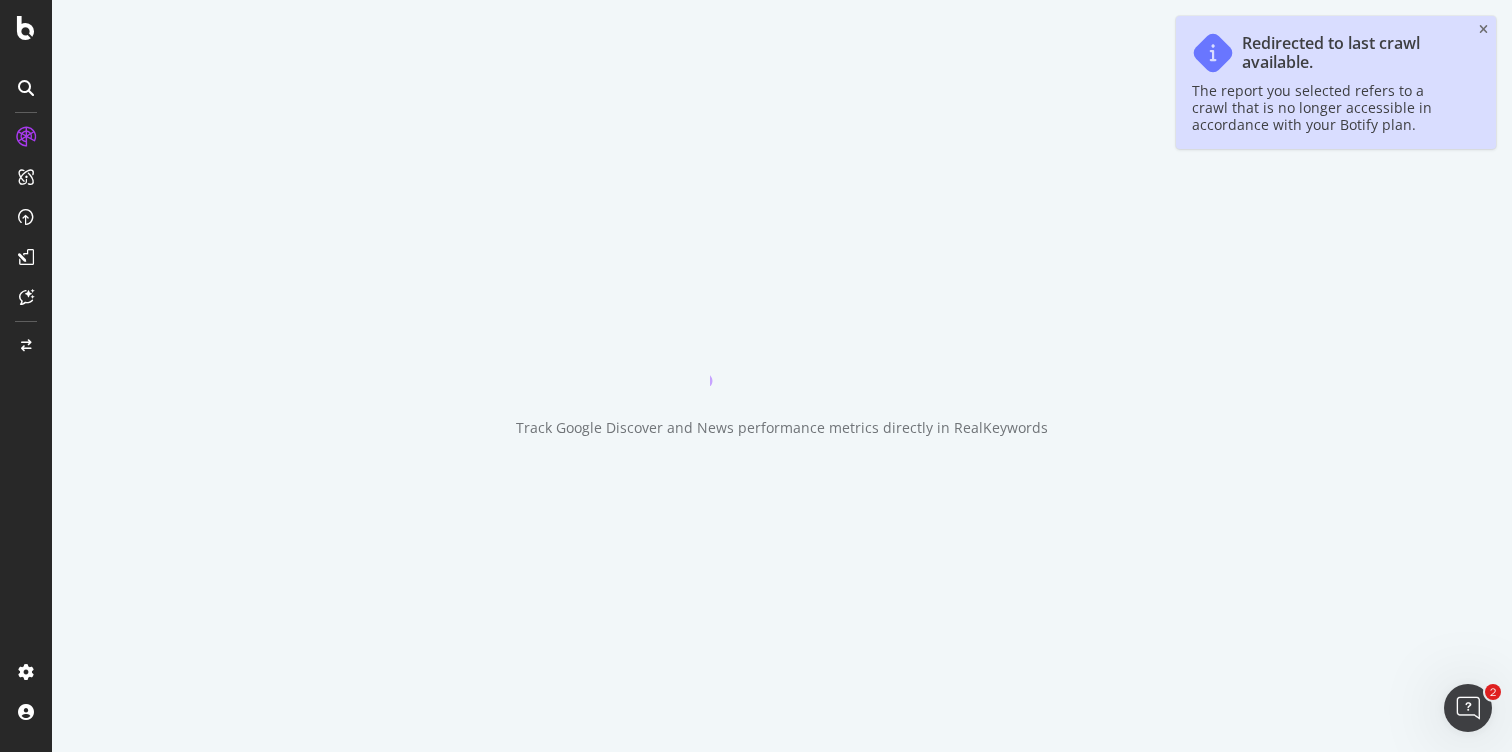 scroll, scrollTop: 0, scrollLeft: 0, axis: both 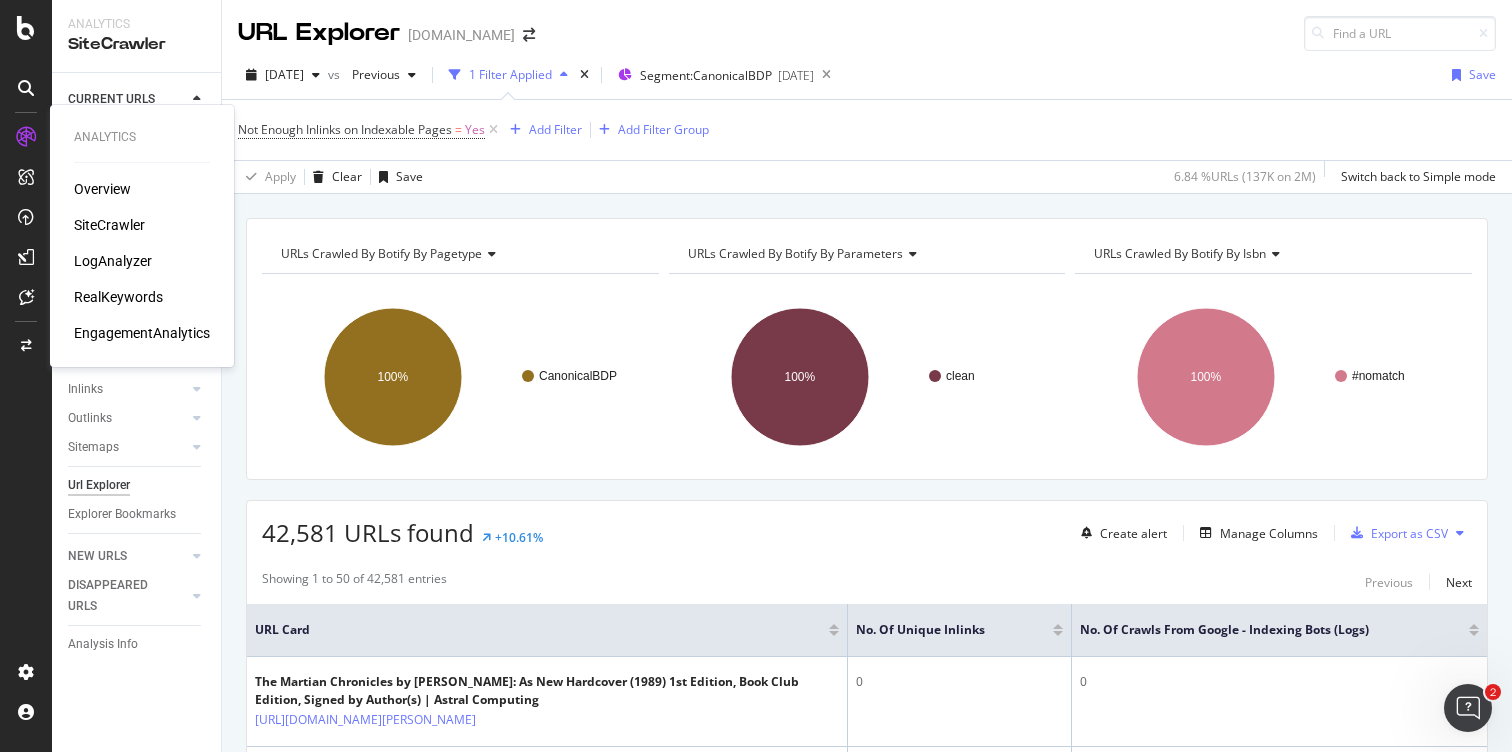 click on "RealKeywords" at bounding box center (118, 297) 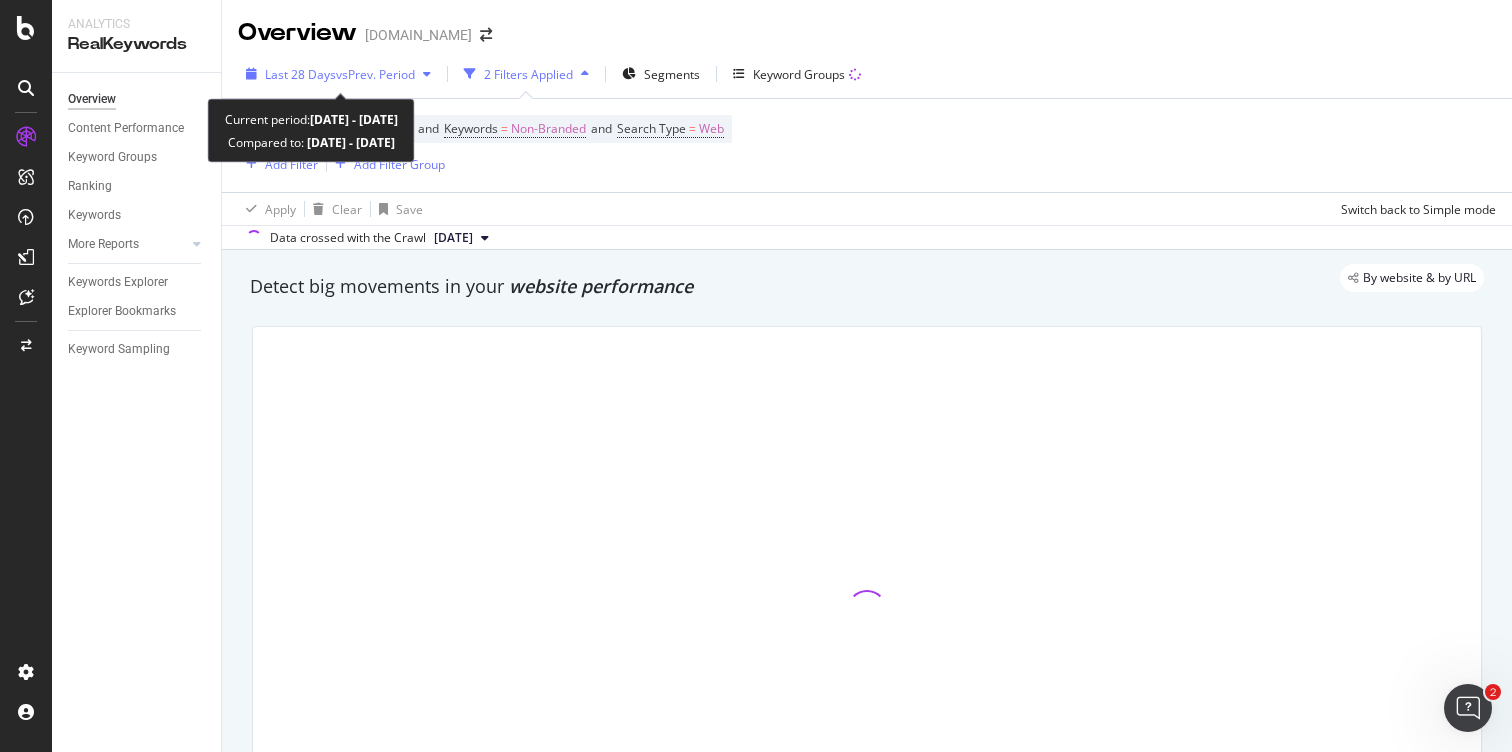 click on "vs  Prev. Period" at bounding box center (375, 74) 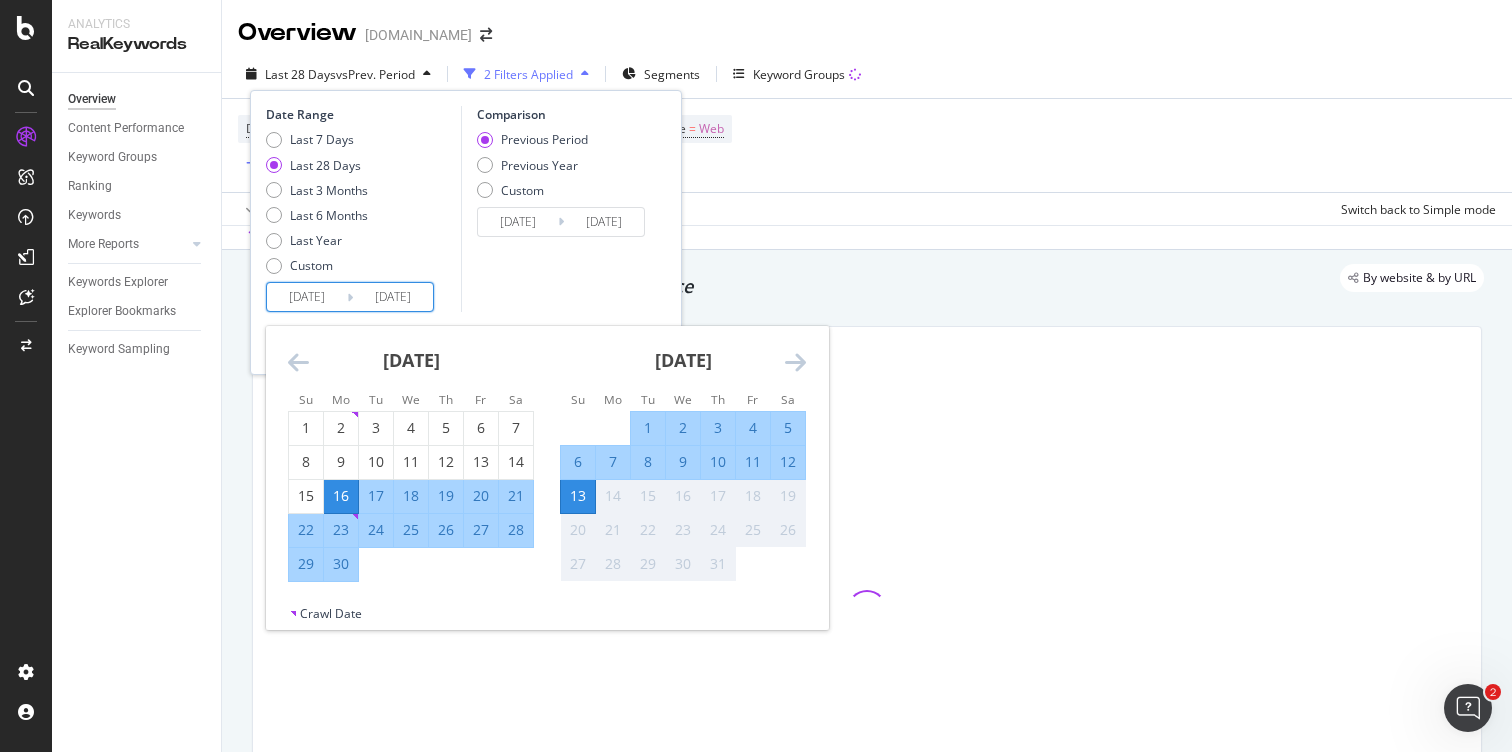 click on "[DATE]" at bounding box center (307, 297) 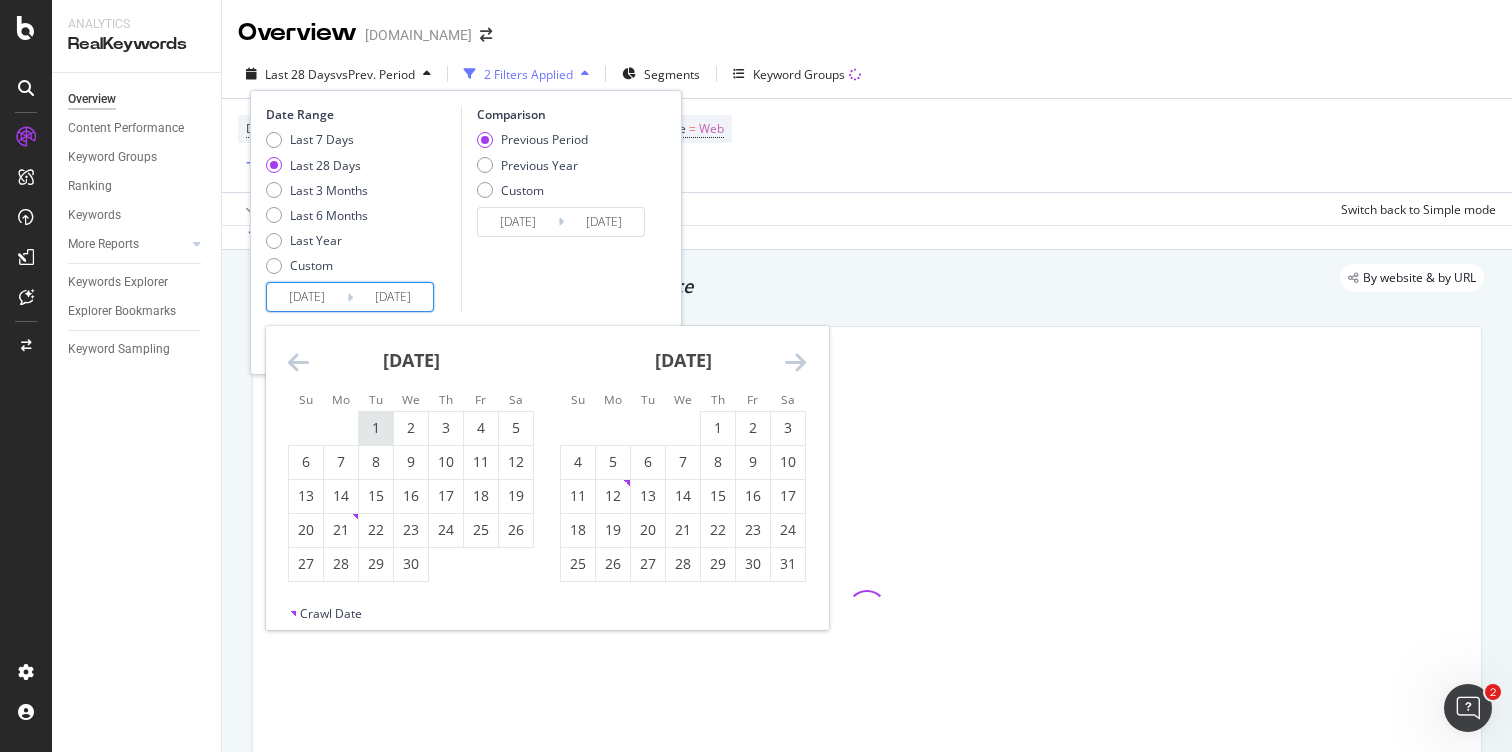 click on "1" at bounding box center (376, 428) 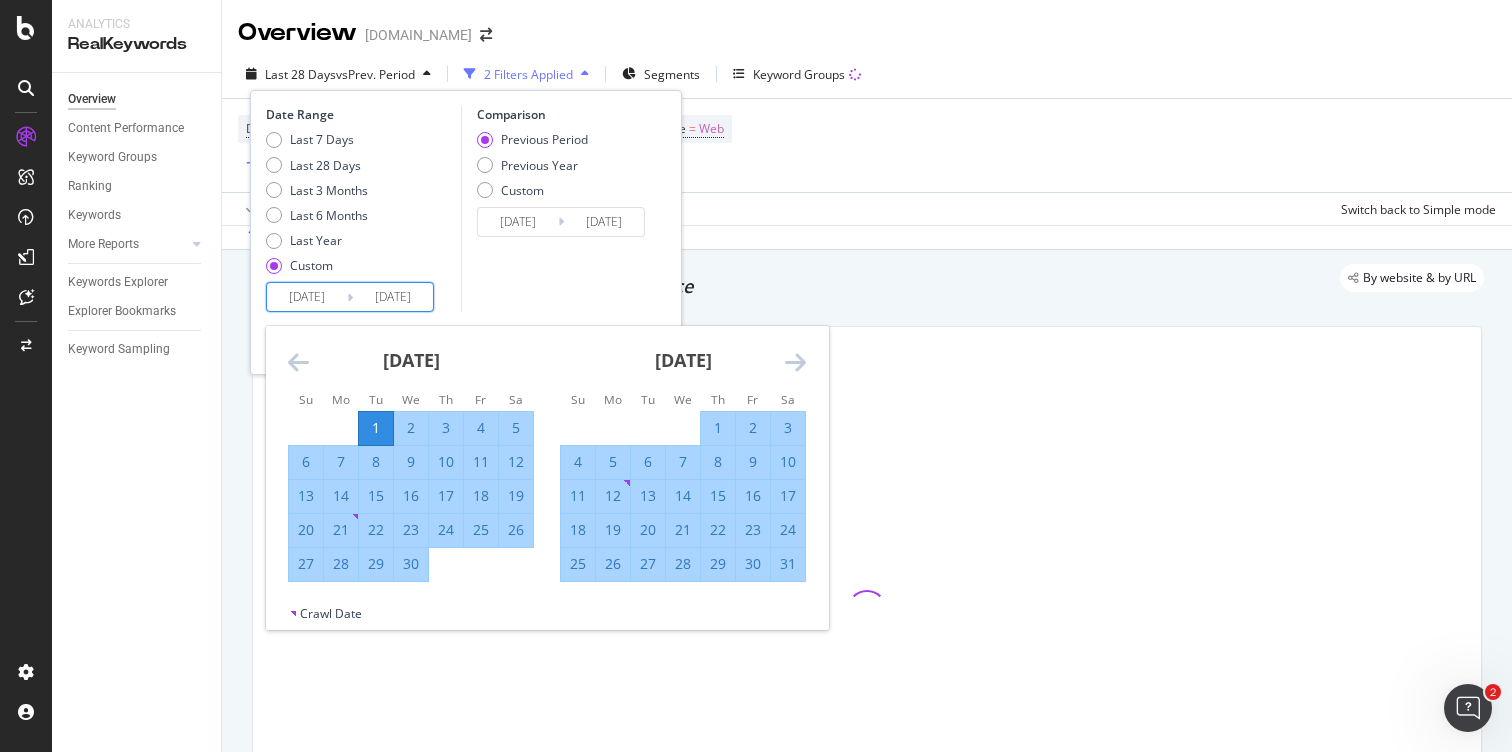 type on "[DATE]" 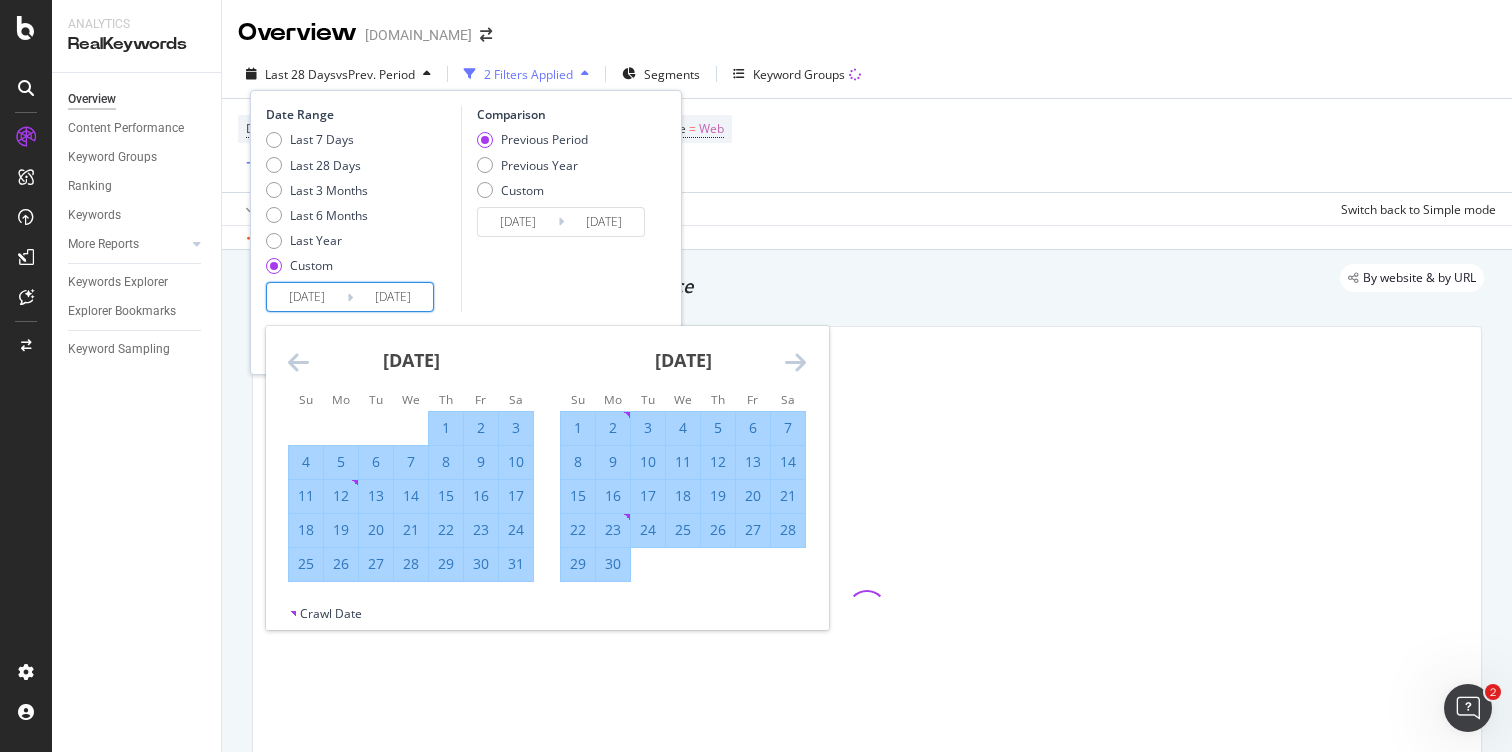 click on "30" at bounding box center (613, 564) 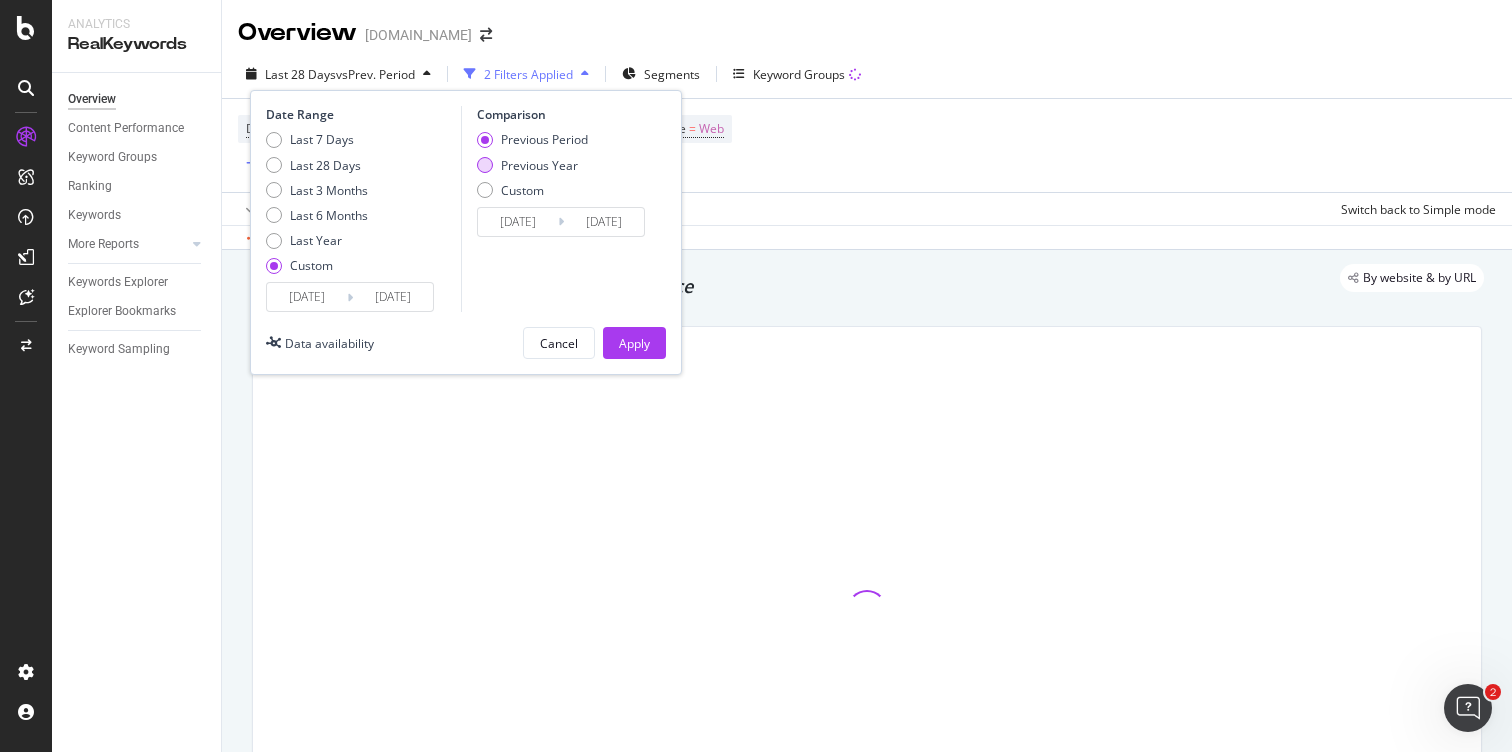 click on "Previous Year" at bounding box center [539, 165] 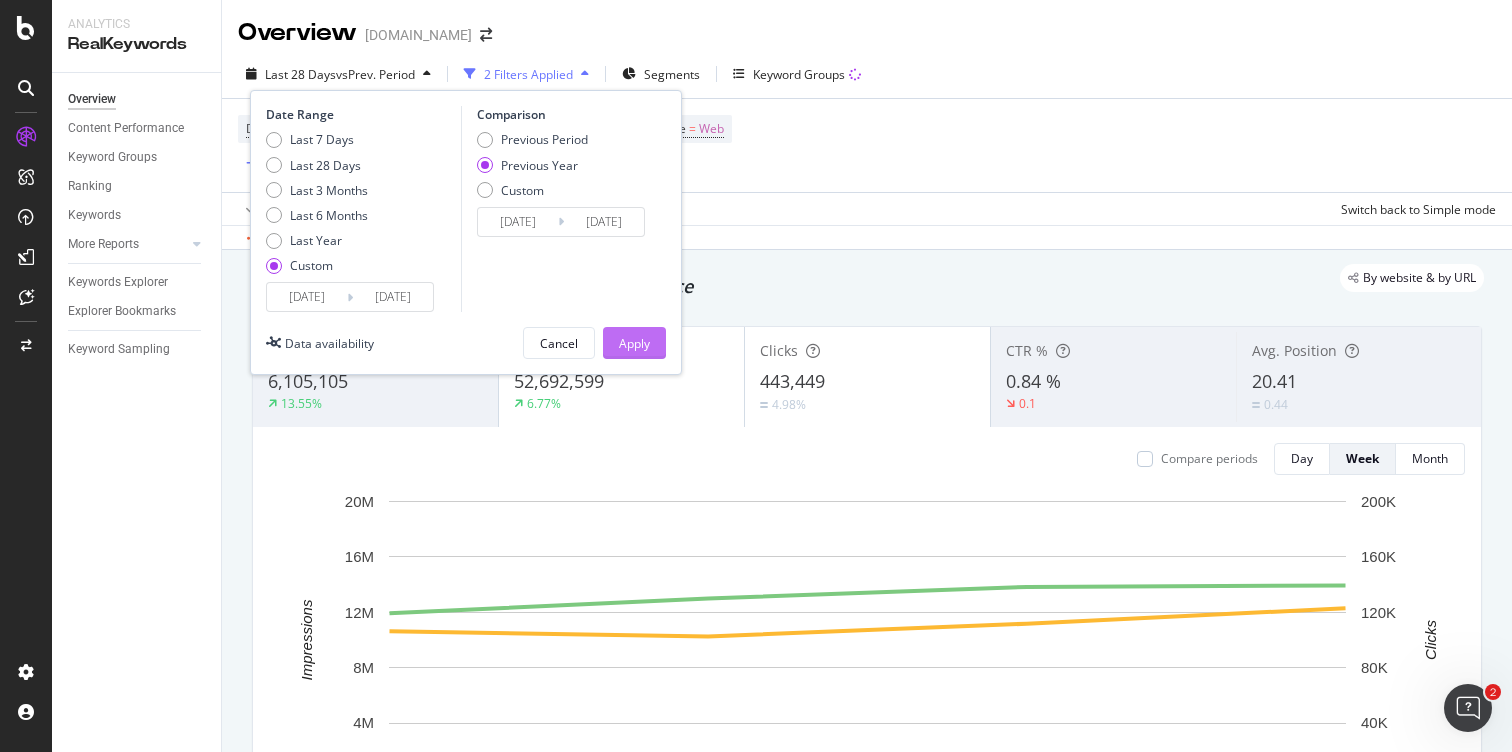 click on "Apply" at bounding box center [634, 343] 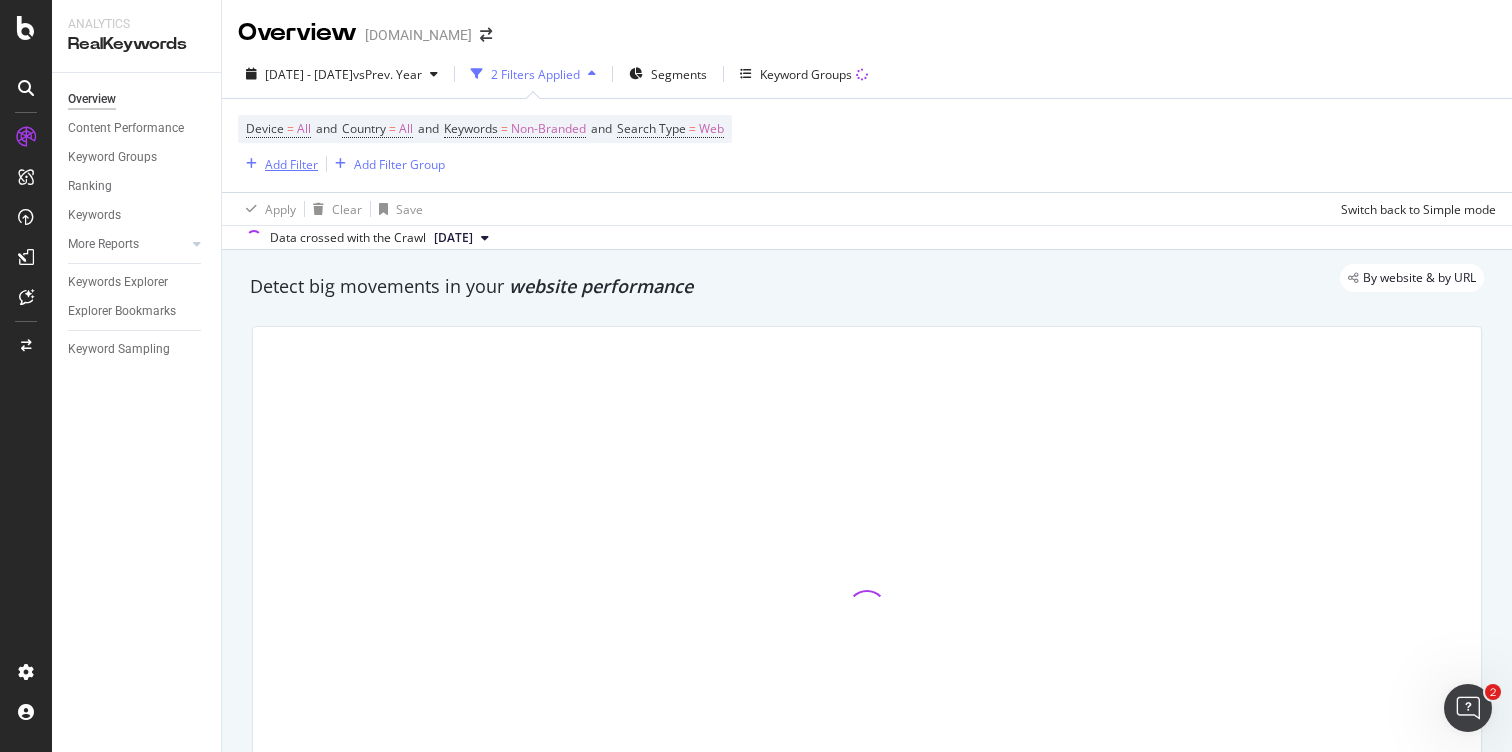 click on "Add Filter" at bounding box center [291, 164] 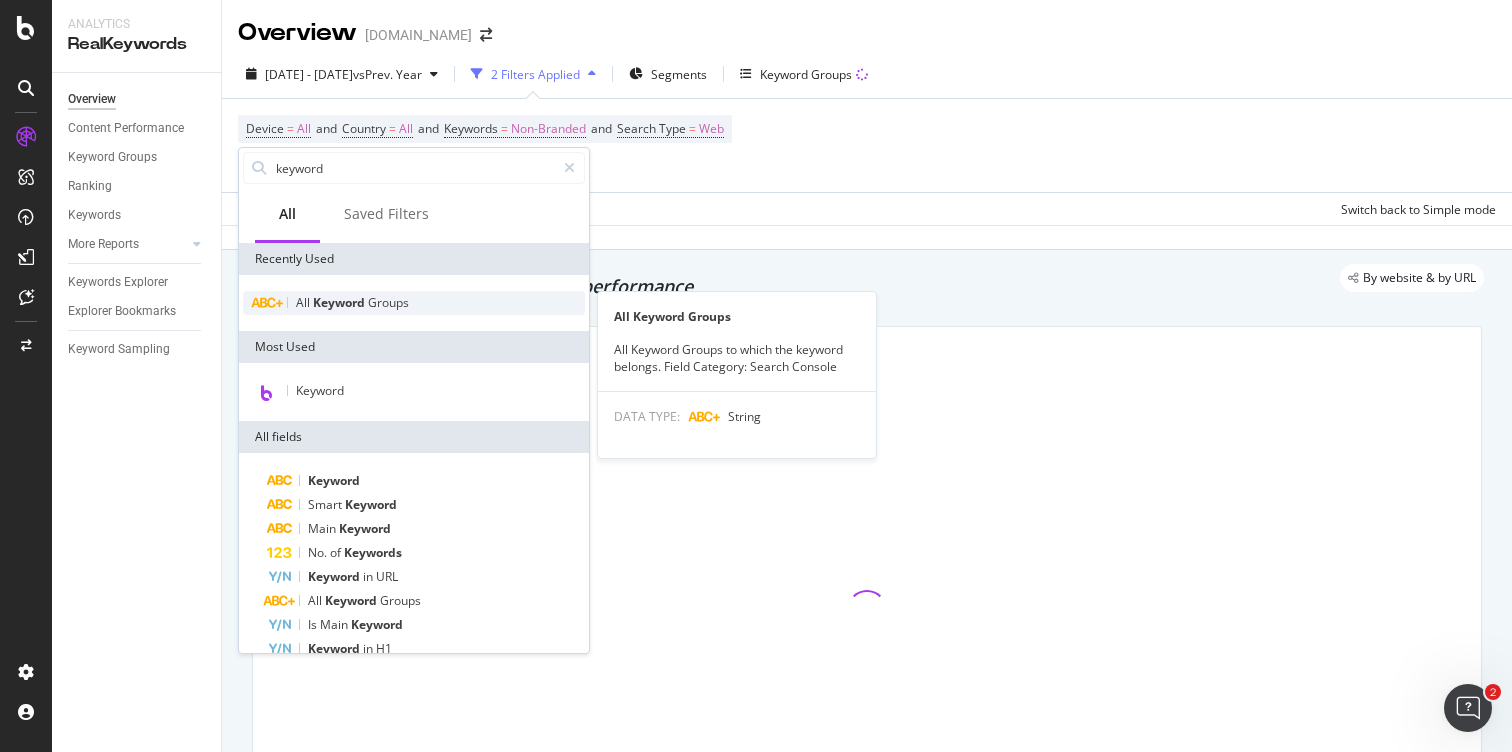 type on "keyword" 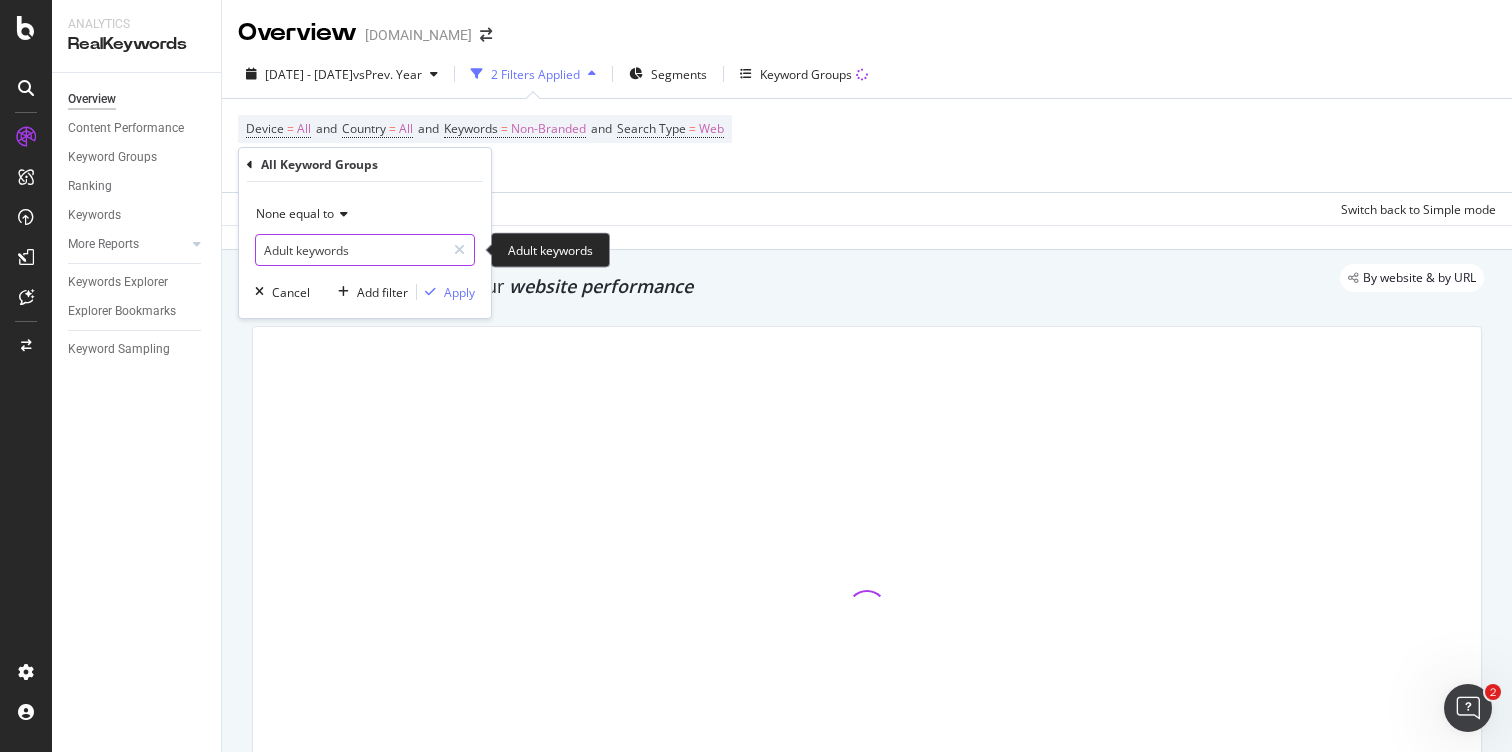 click on "Adult keywords" at bounding box center (350, 250) 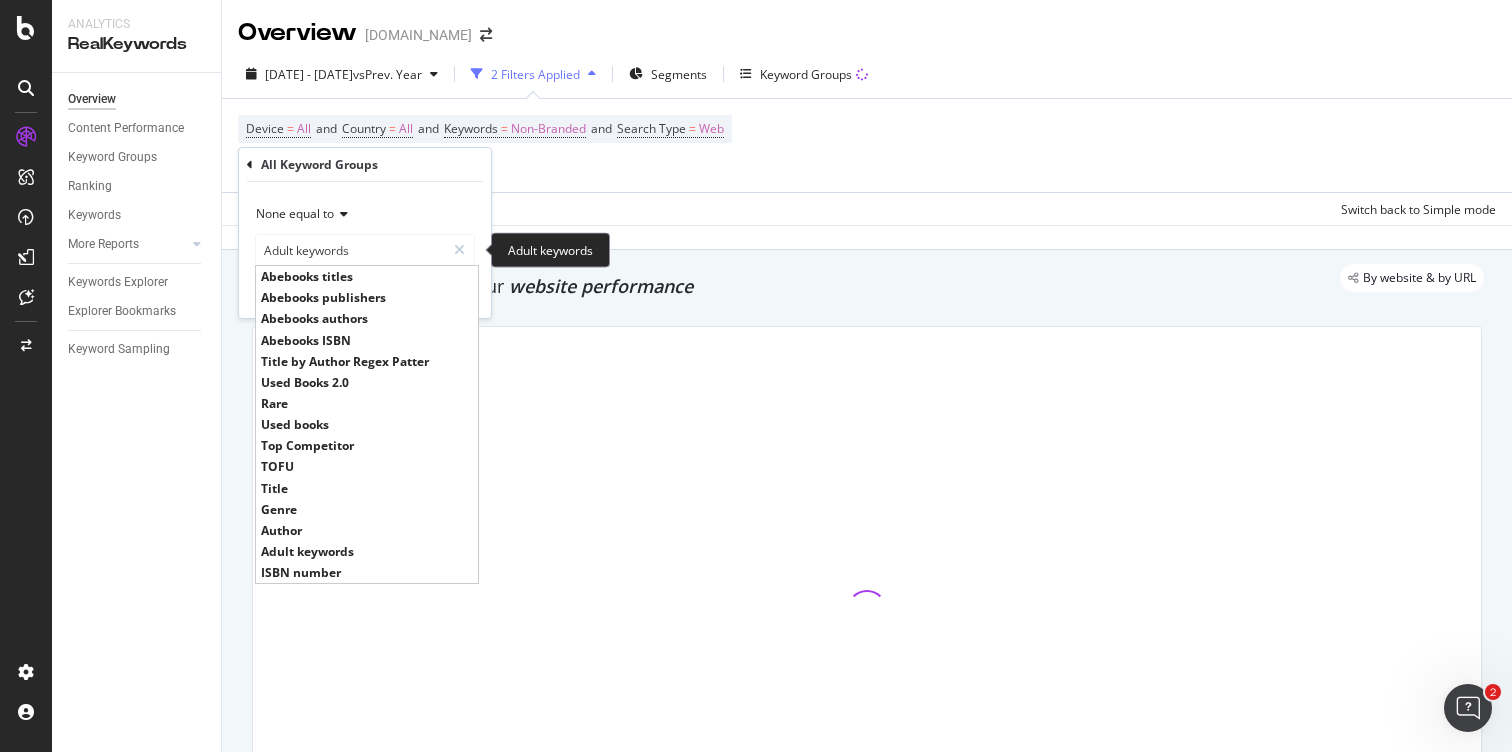 click on "None equal to" at bounding box center [365, 214] 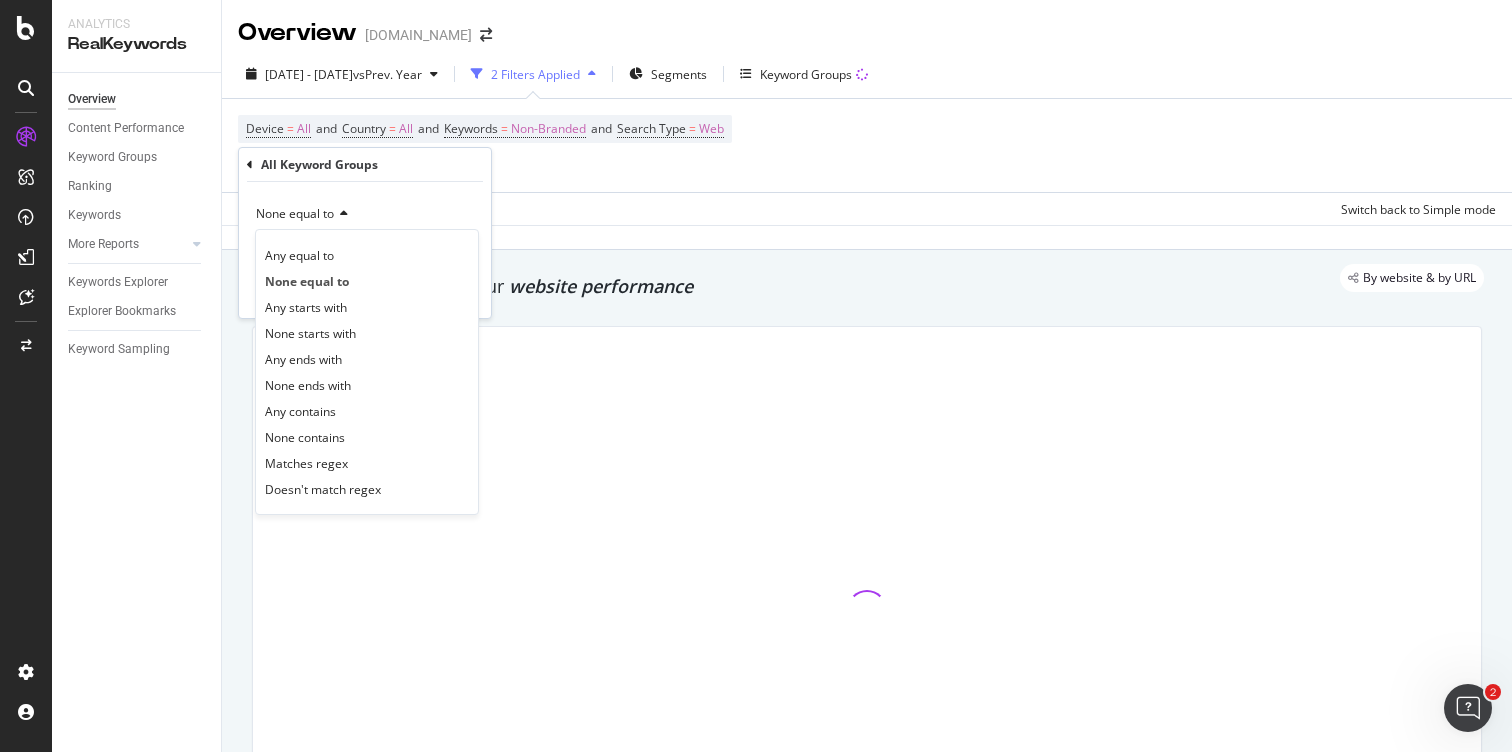 click on "None equal to" at bounding box center (365, 214) 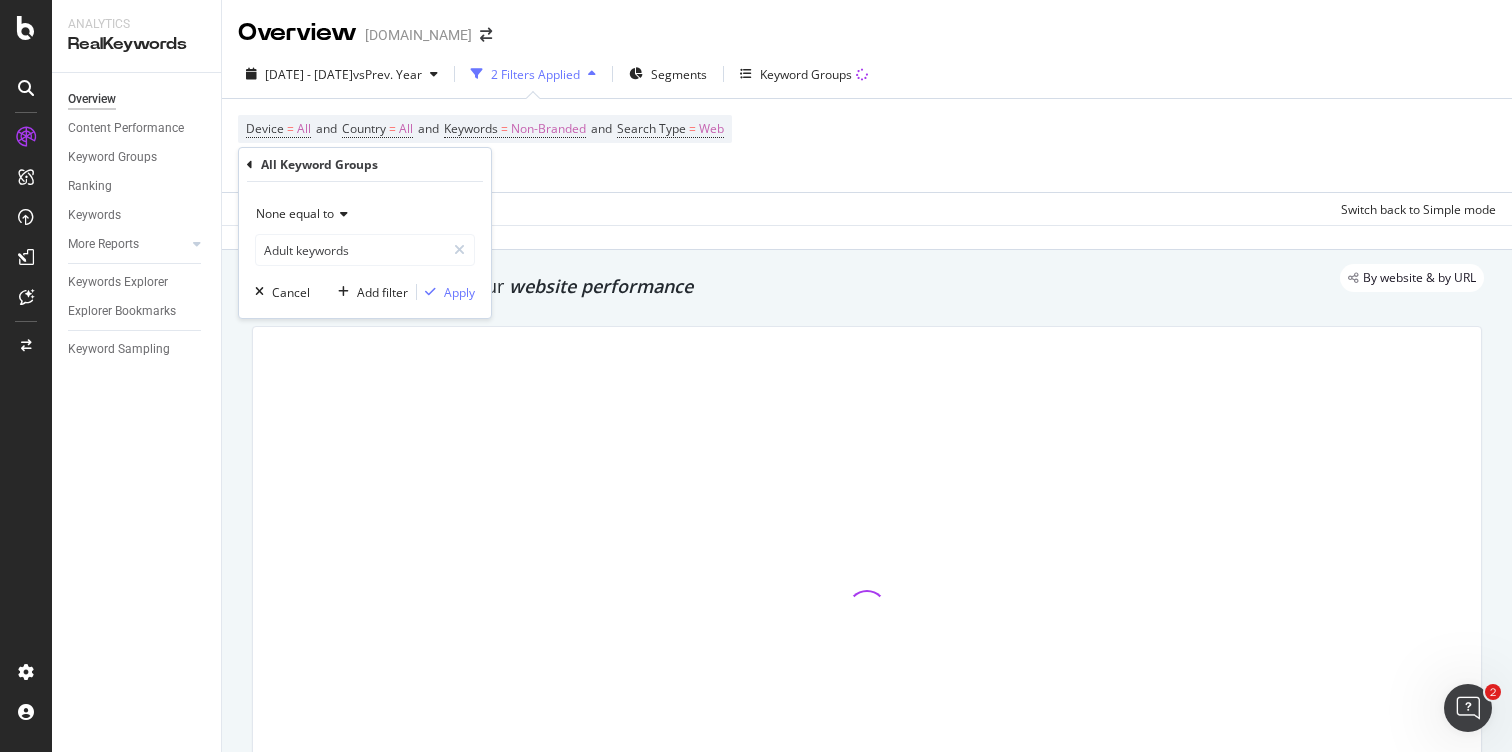 click on "None equal to" at bounding box center [365, 214] 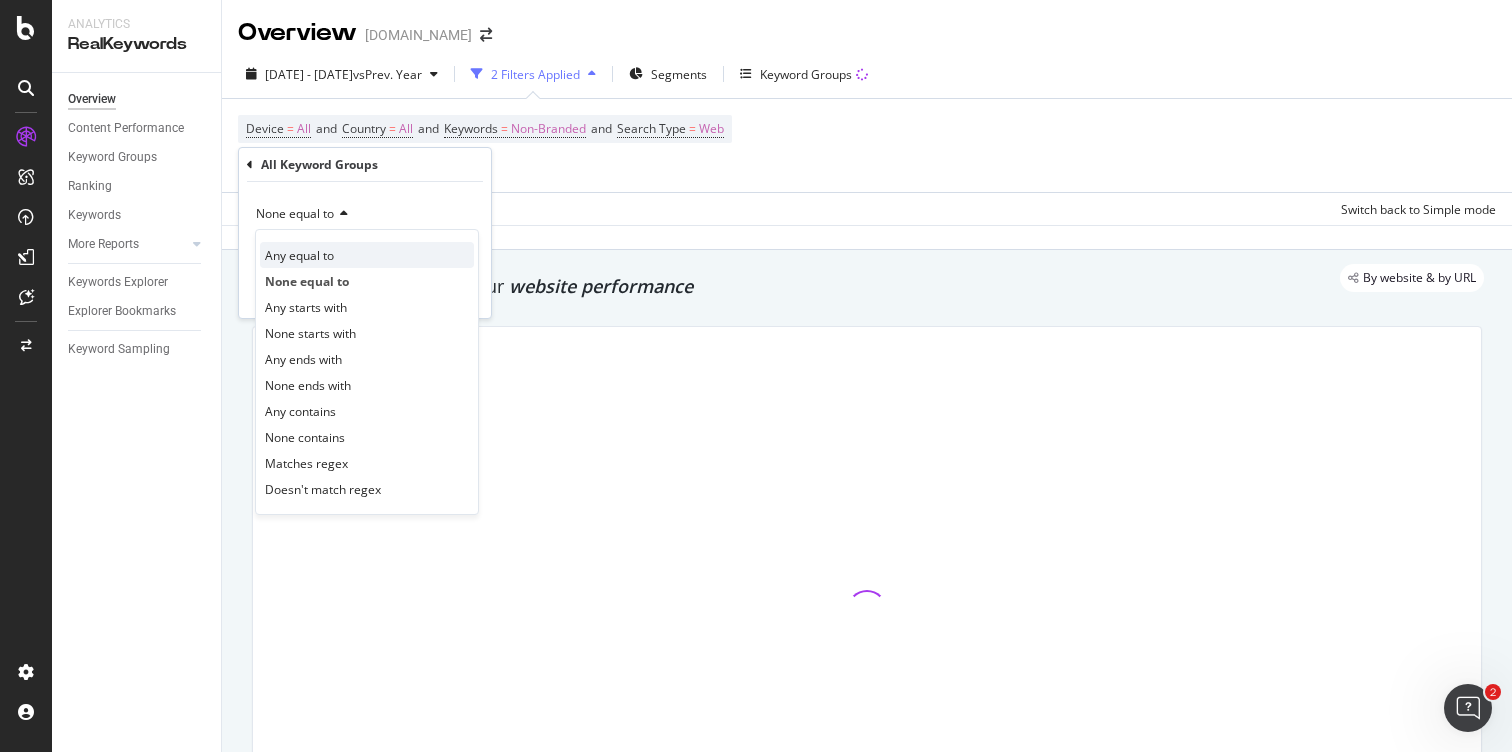 click on "Any equal to" at bounding box center (367, 255) 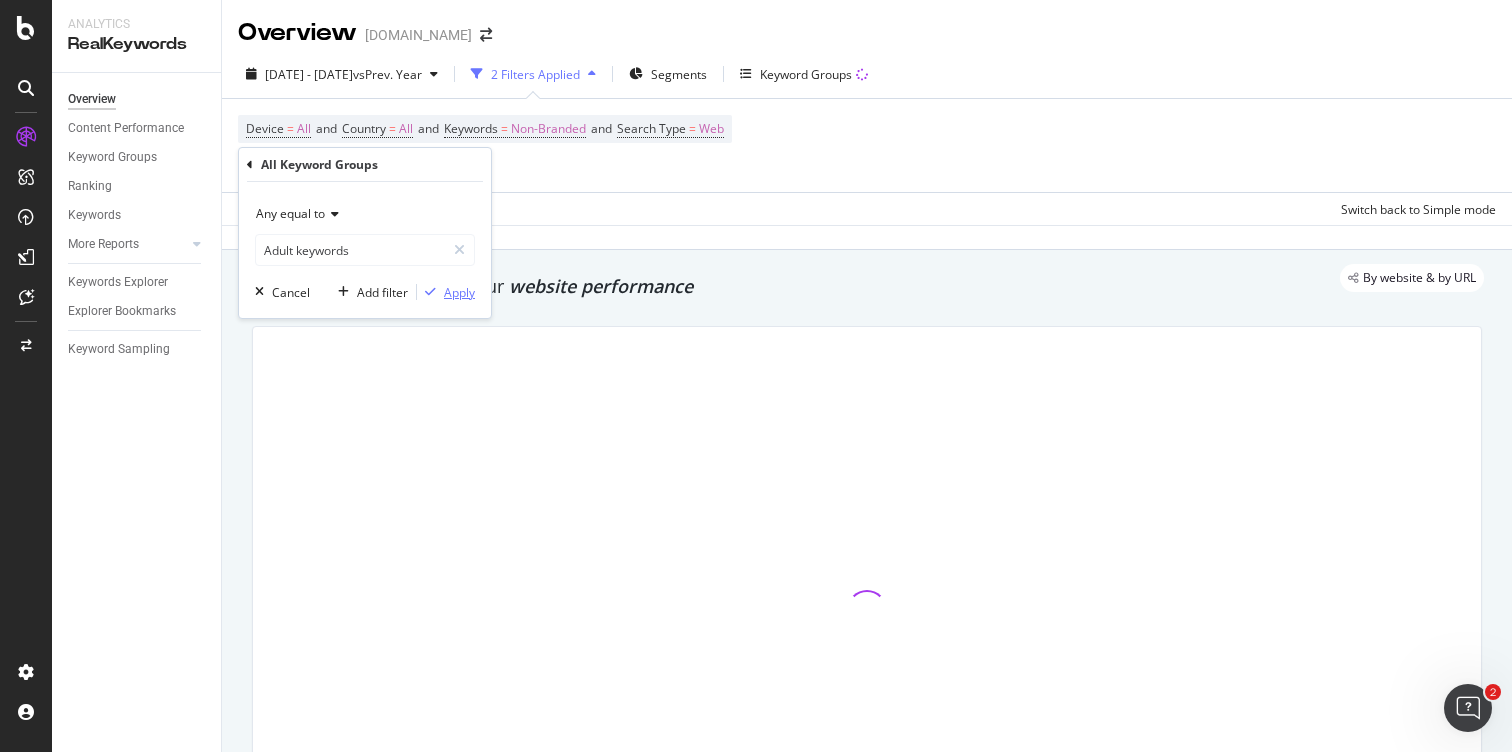 click on "Apply" at bounding box center [459, 292] 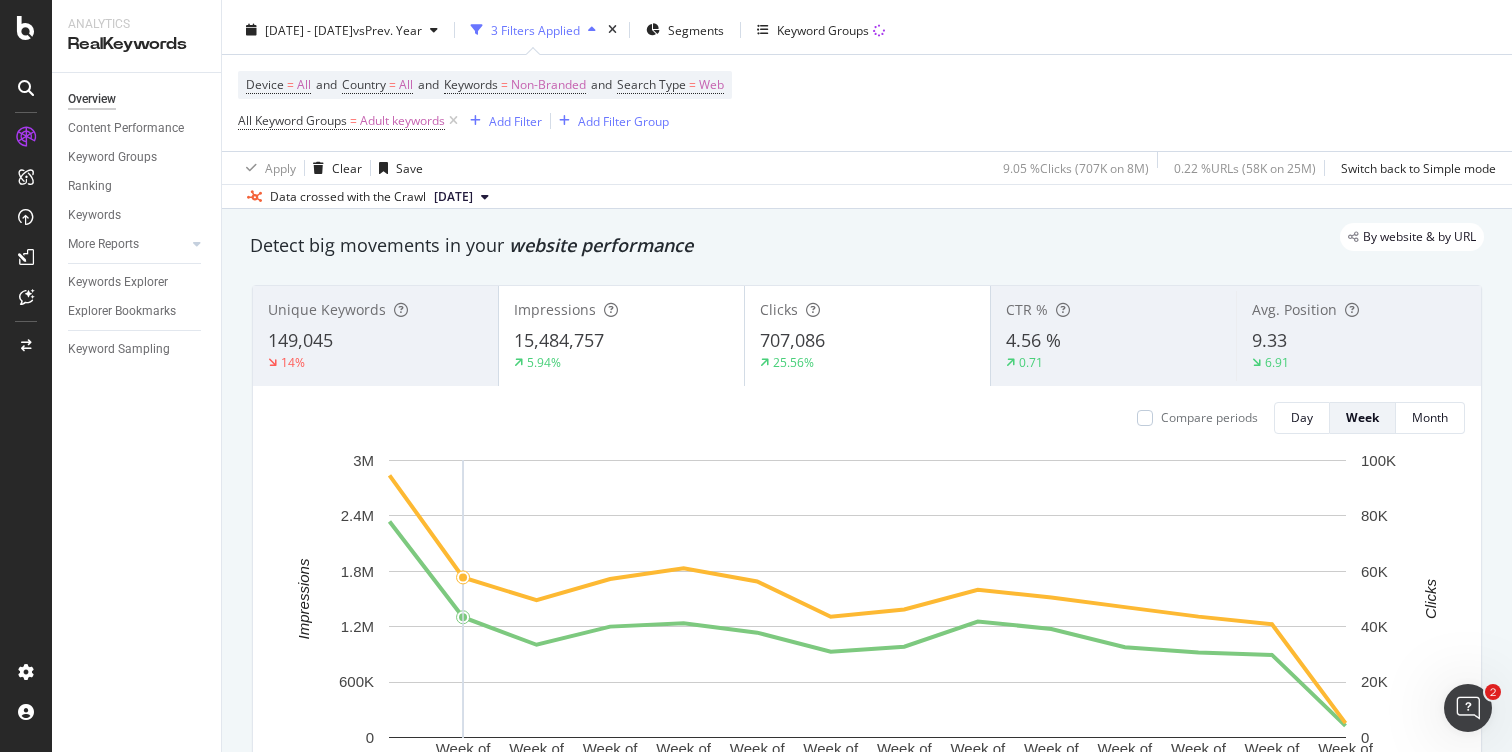 scroll, scrollTop: 38, scrollLeft: 0, axis: vertical 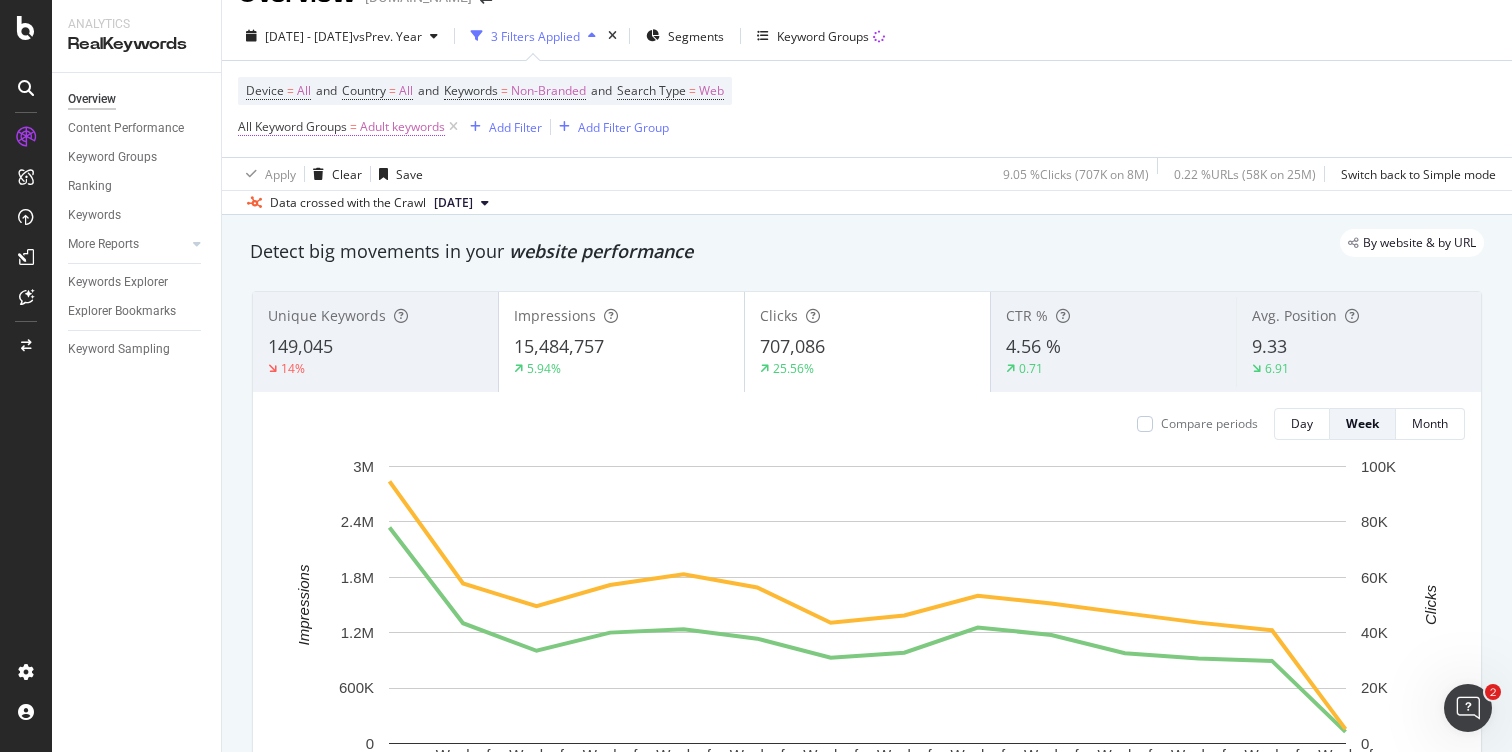 click on "Adult keywords" at bounding box center (402, 127) 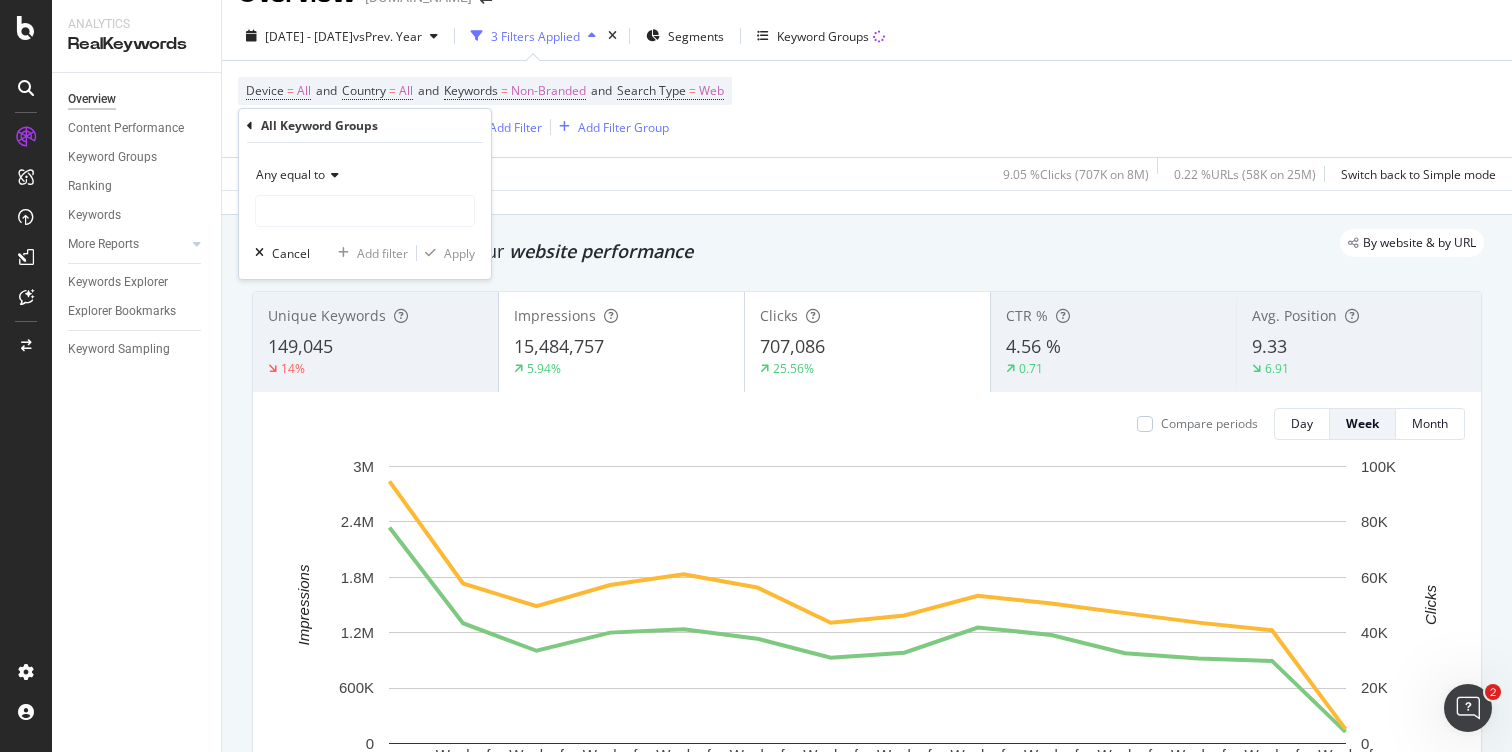 click on "Any equal to" at bounding box center (290, 174) 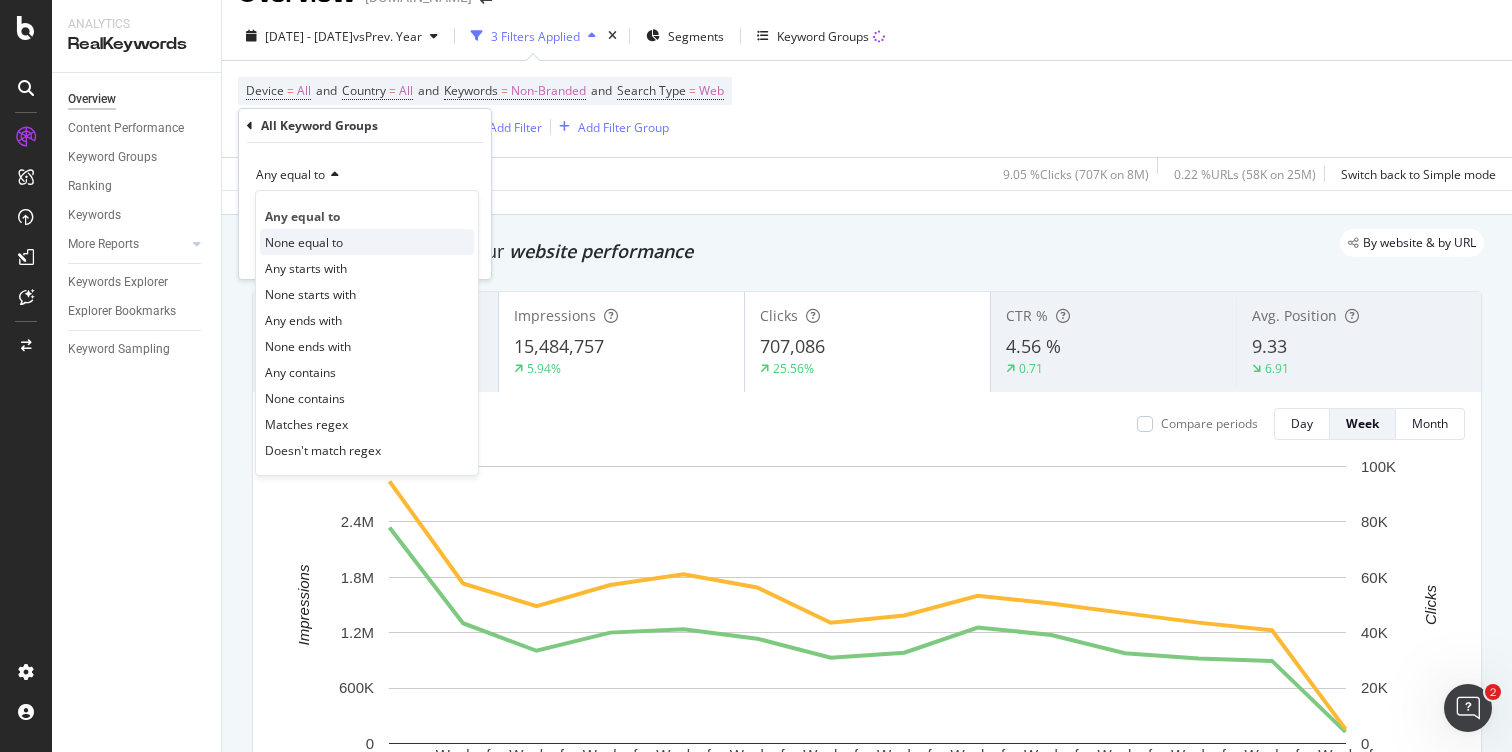 click on "None equal to" at bounding box center (304, 242) 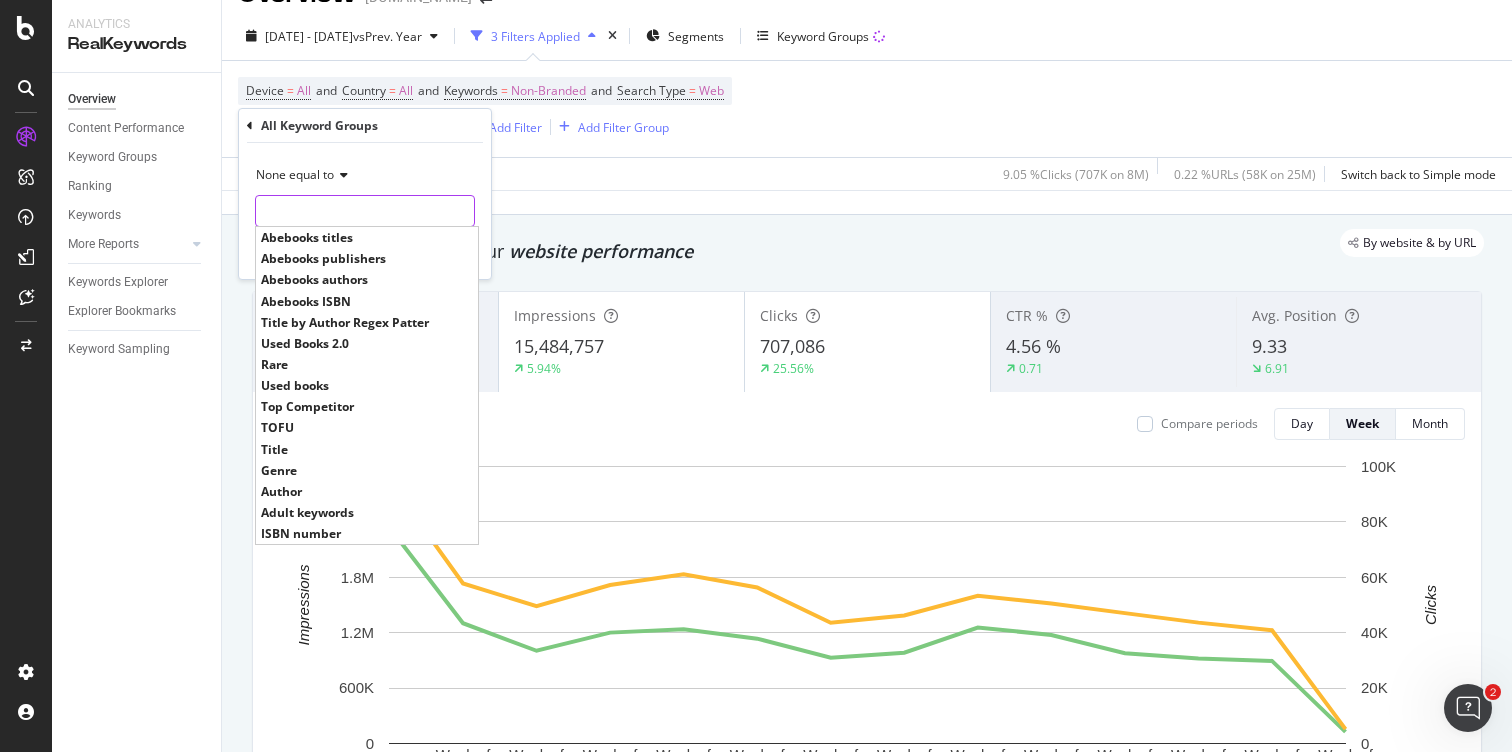 click at bounding box center [365, 211] 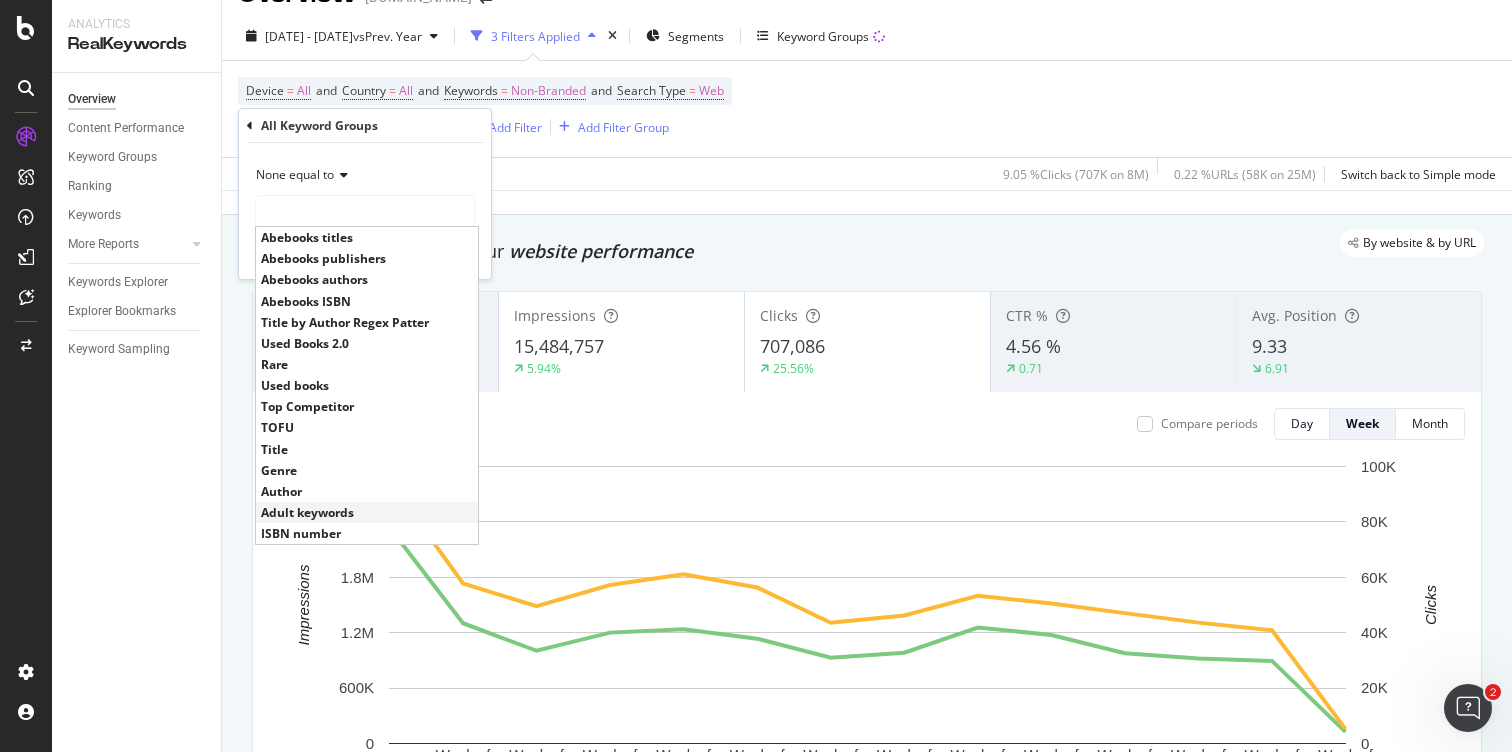 click on "Adult keywords" at bounding box center (367, 512) 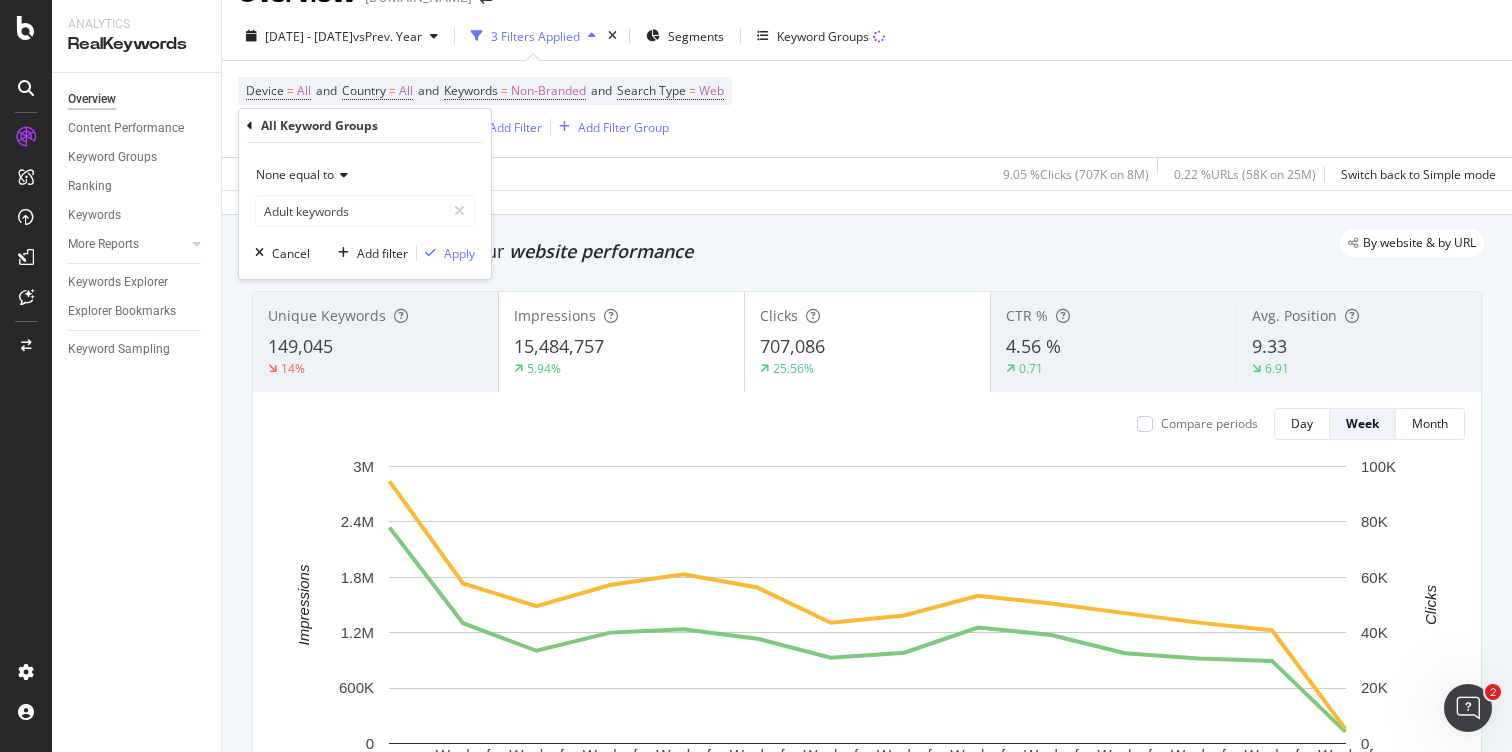 type on "Adult keywords" 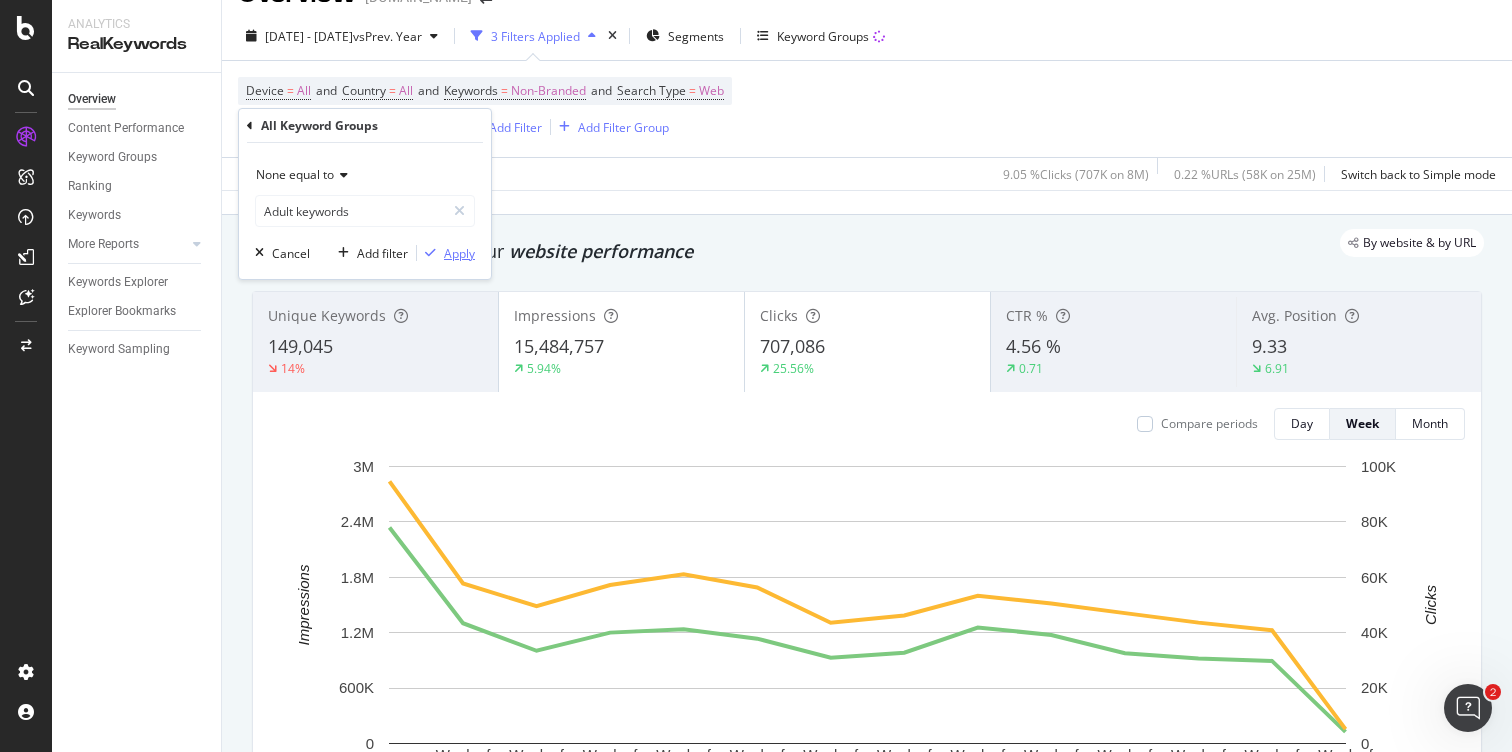 click on "Apply" at bounding box center (459, 253) 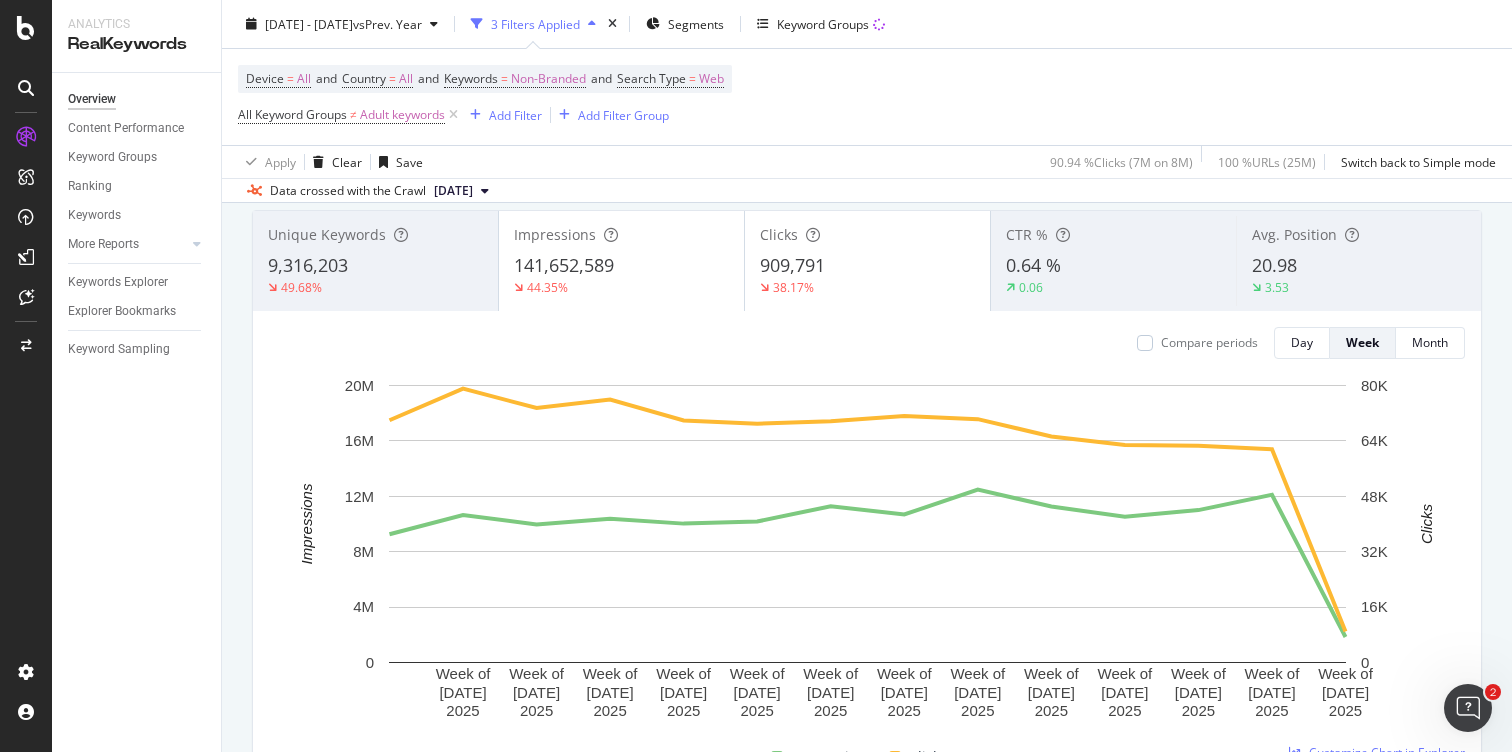 scroll, scrollTop: 120, scrollLeft: 0, axis: vertical 